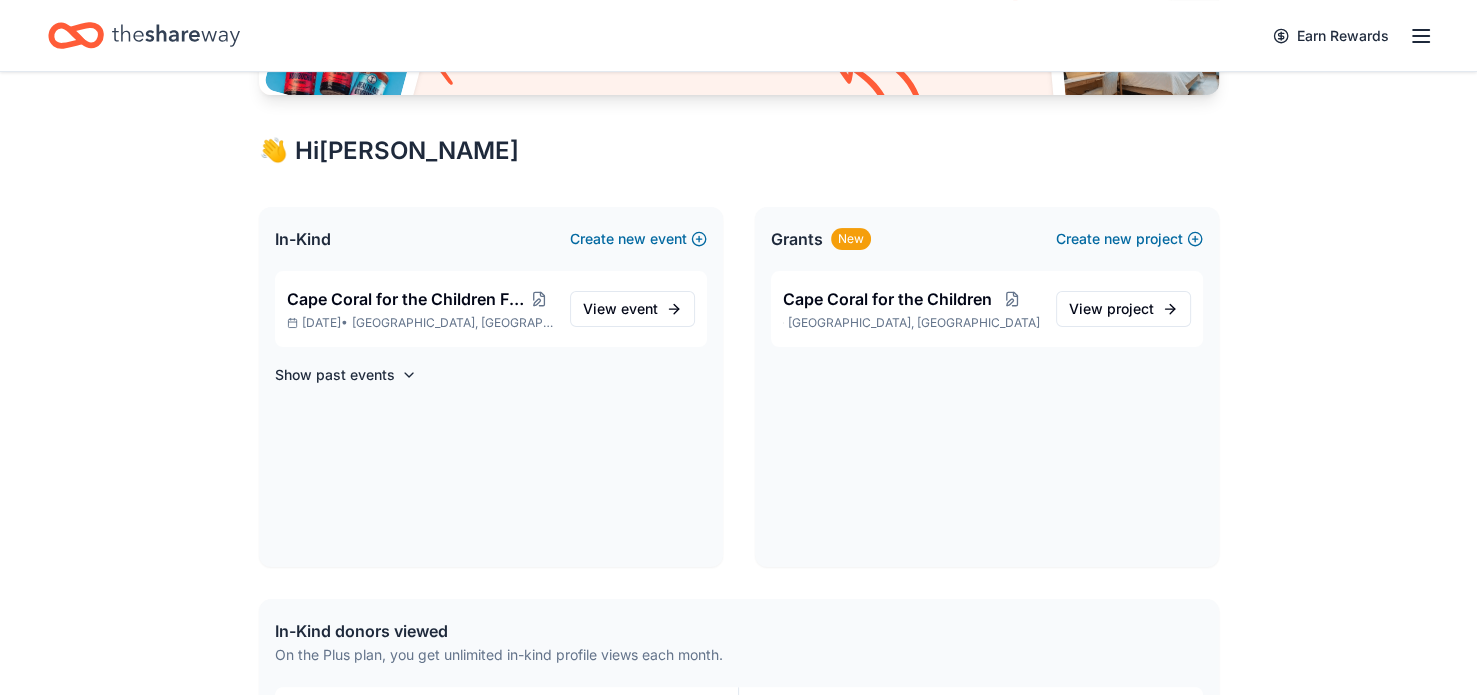 scroll, scrollTop: 309, scrollLeft: 0, axis: vertical 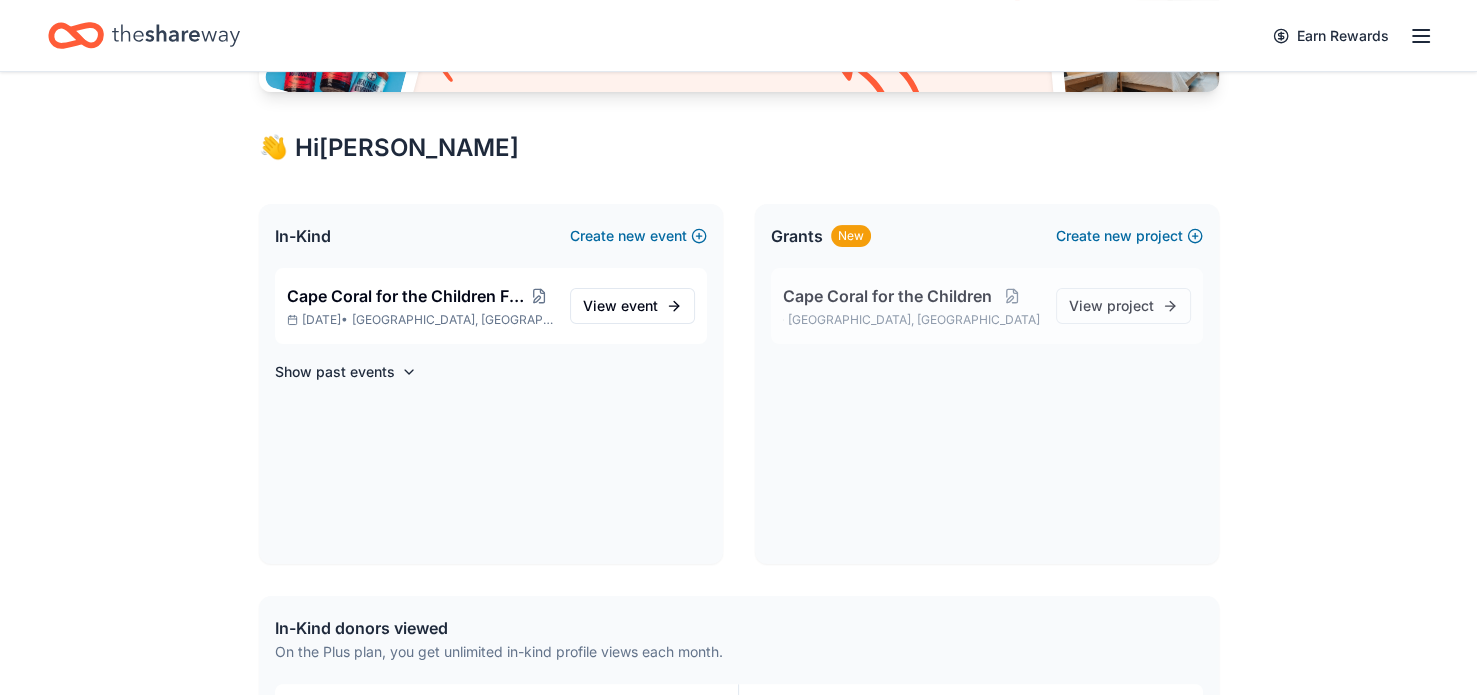 click on "Cape Coral for the Children" at bounding box center [887, 296] 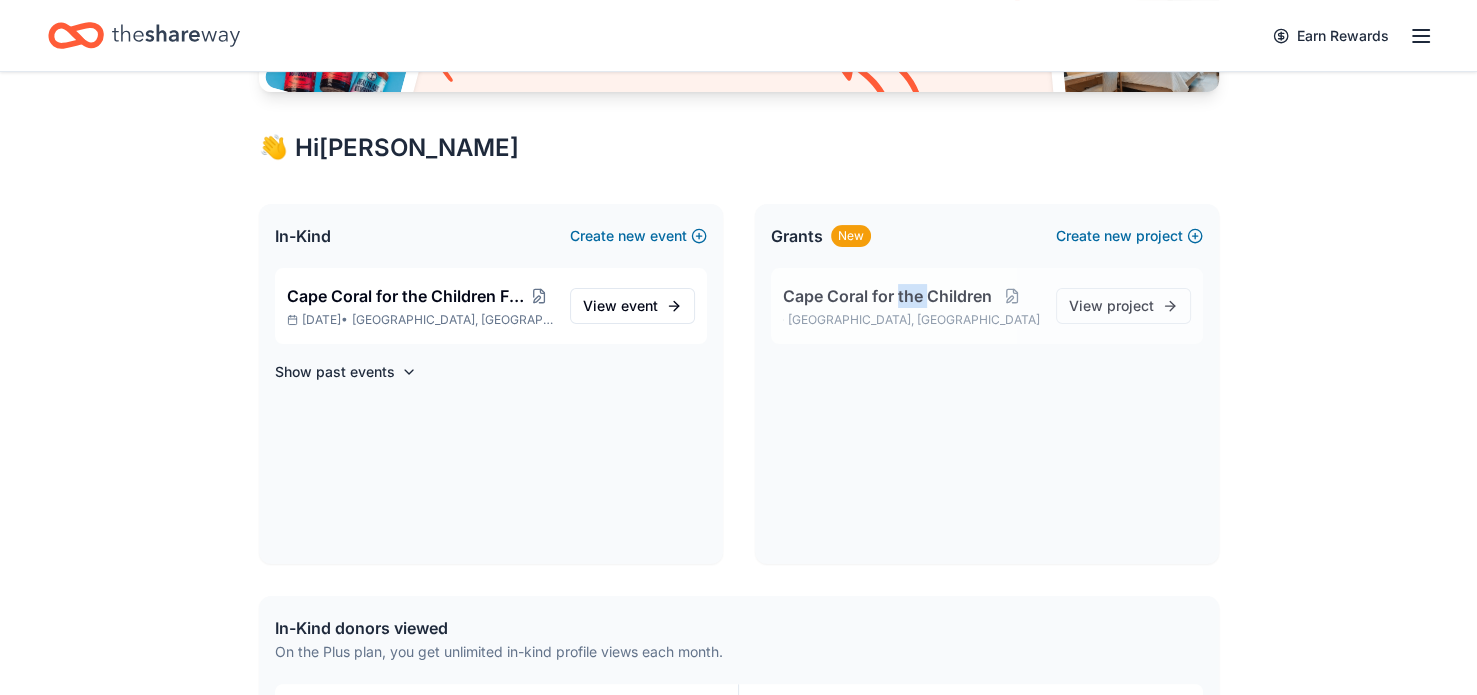 click on "Cape Coral for the Children" at bounding box center [887, 296] 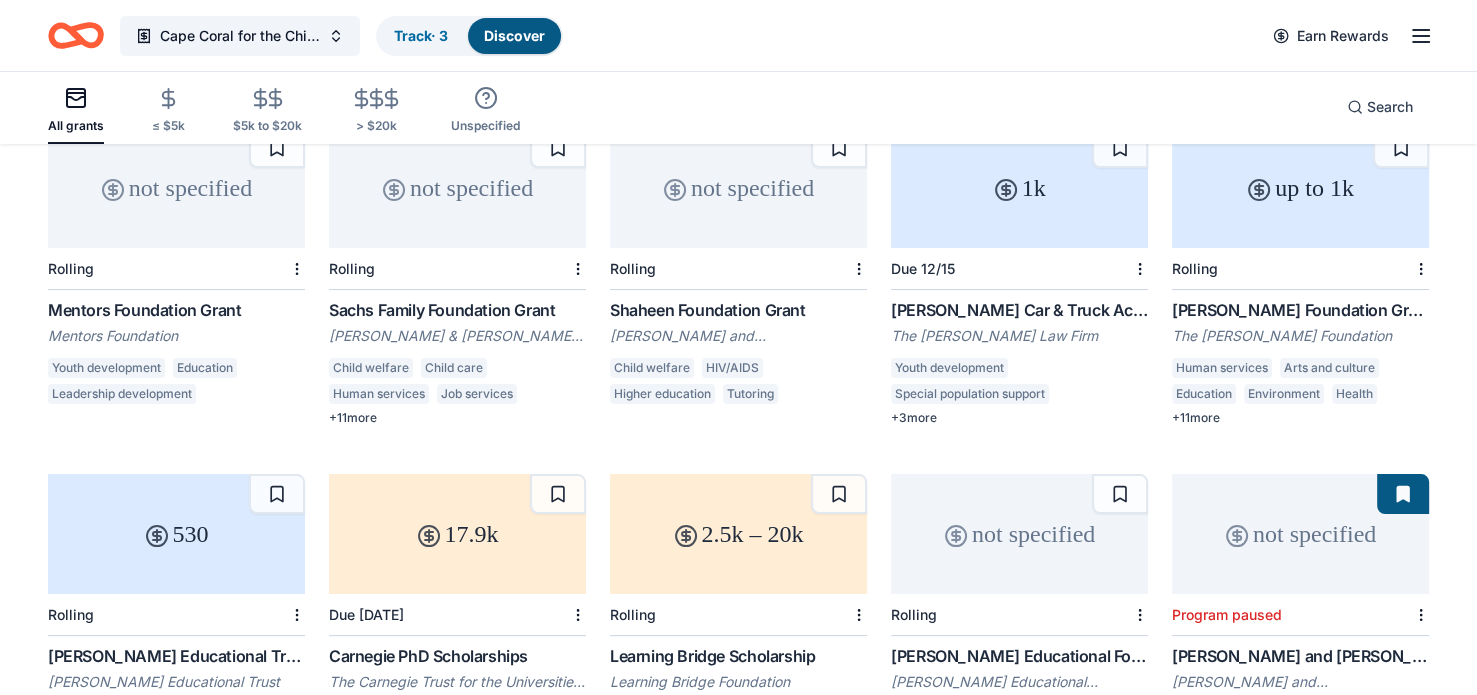 scroll, scrollTop: 231, scrollLeft: 0, axis: vertical 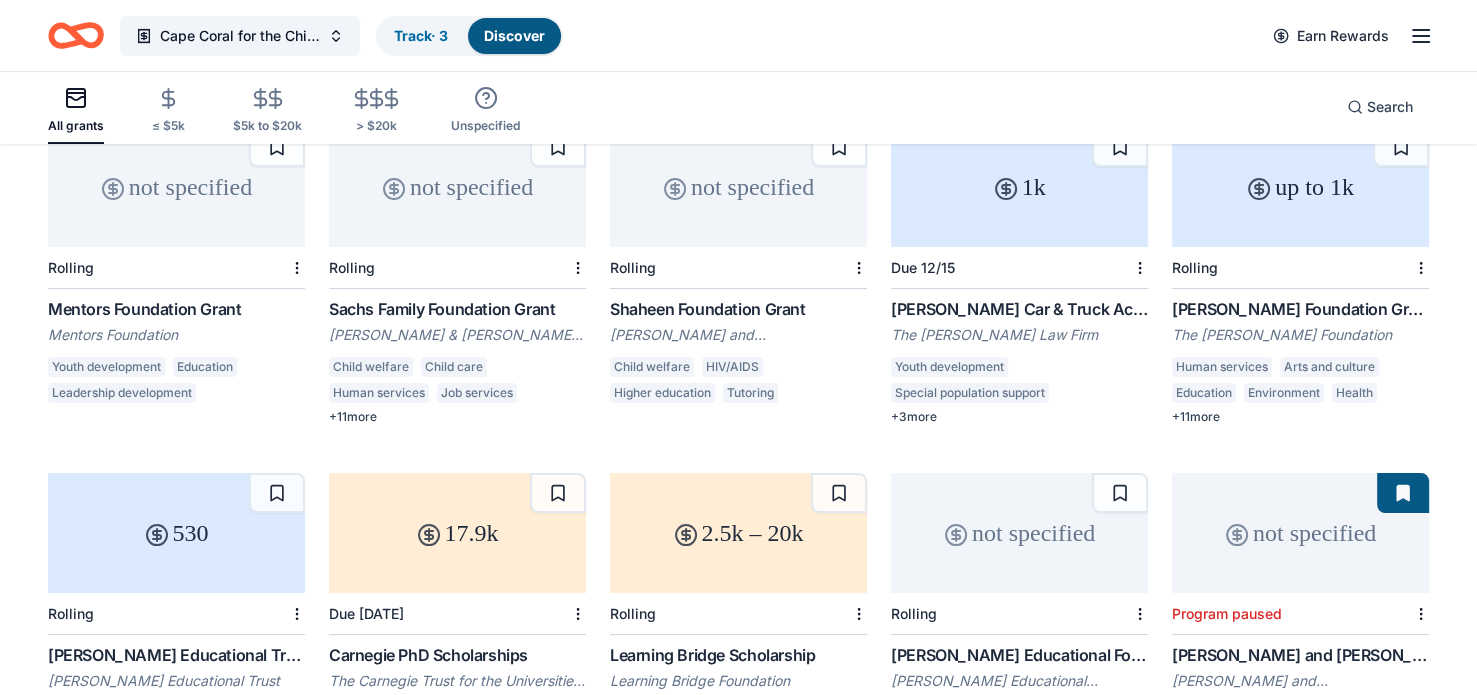 click on "Shaheen Foundation Grant" at bounding box center [738, 309] 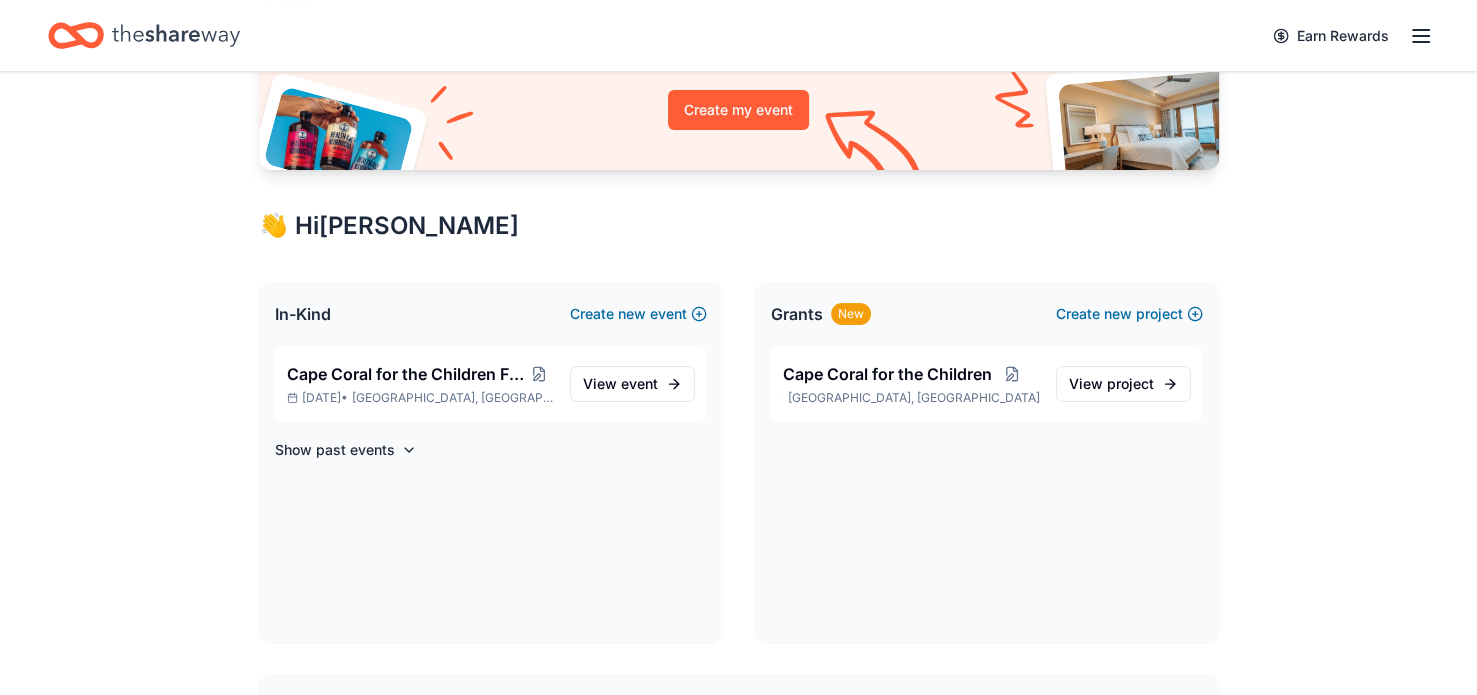 scroll, scrollTop: 309, scrollLeft: 0, axis: vertical 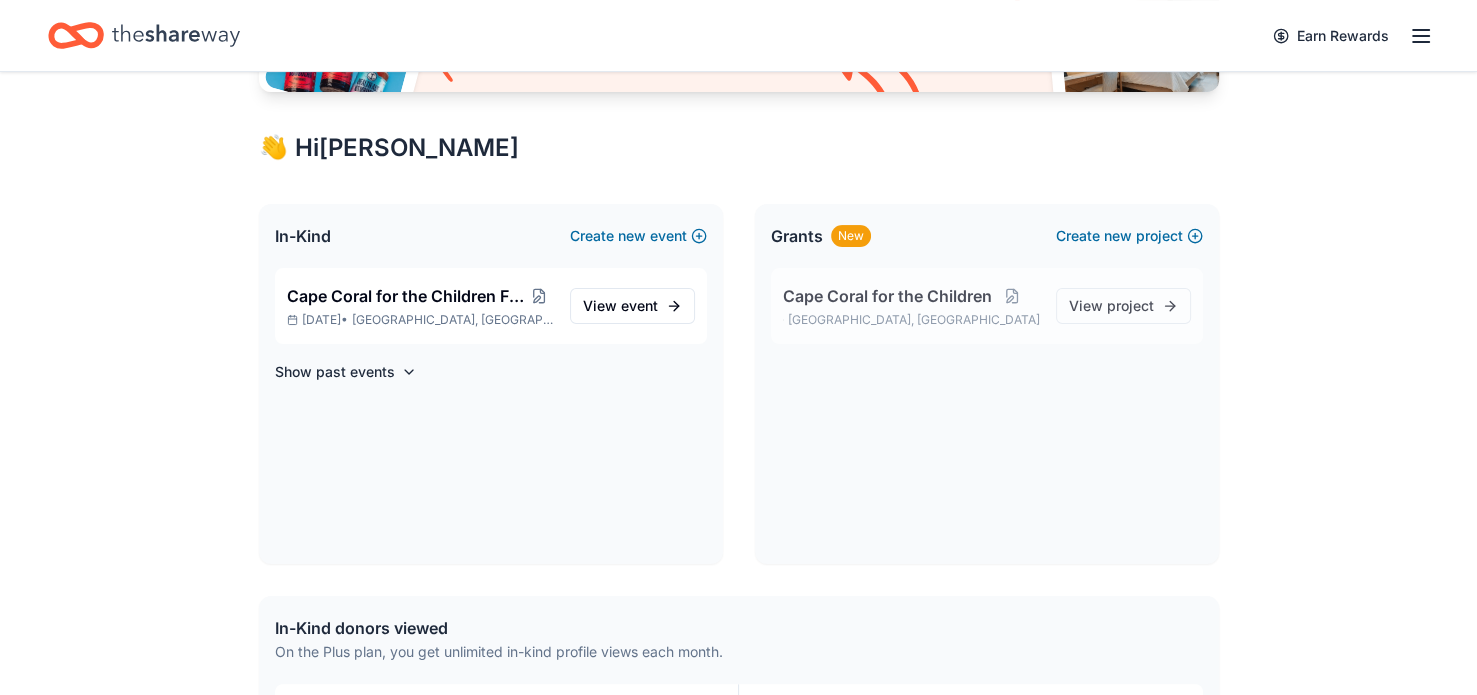 click on "Cape Coral for the Children" at bounding box center (887, 296) 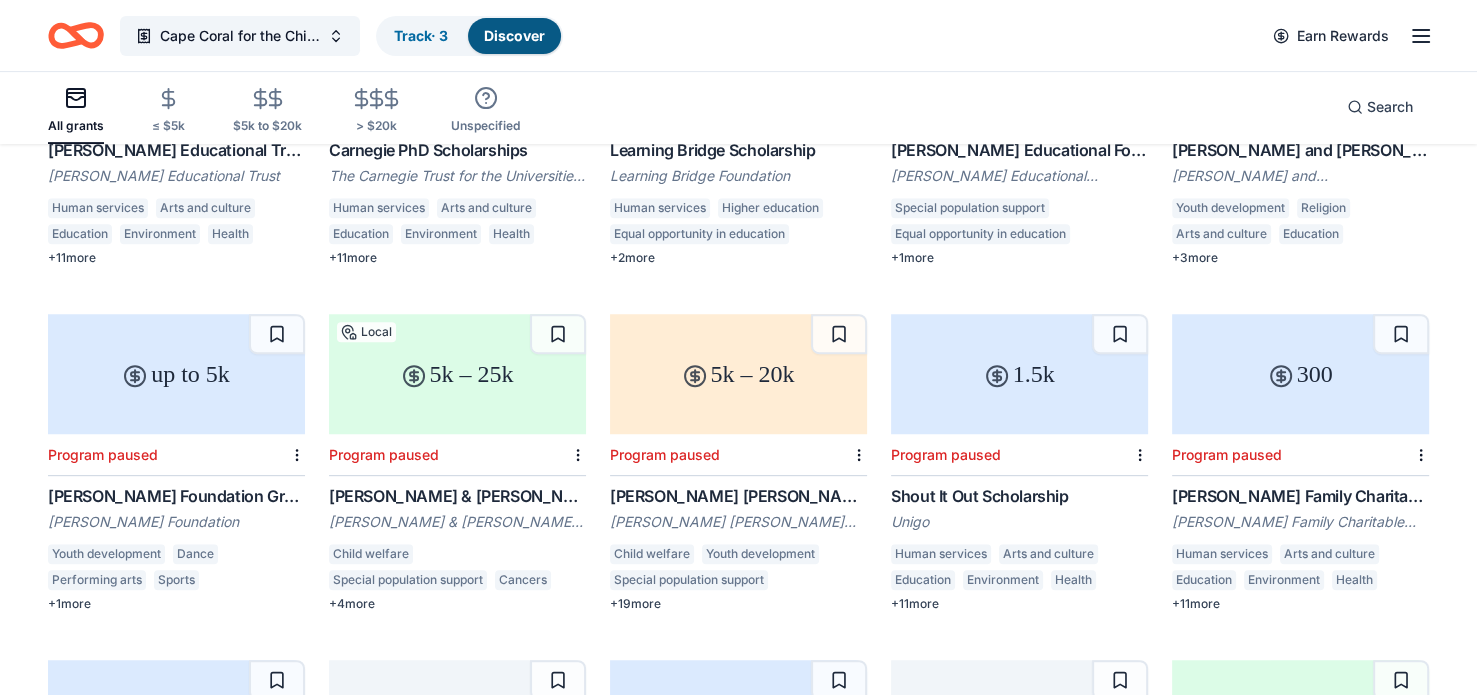 scroll, scrollTop: 736, scrollLeft: 0, axis: vertical 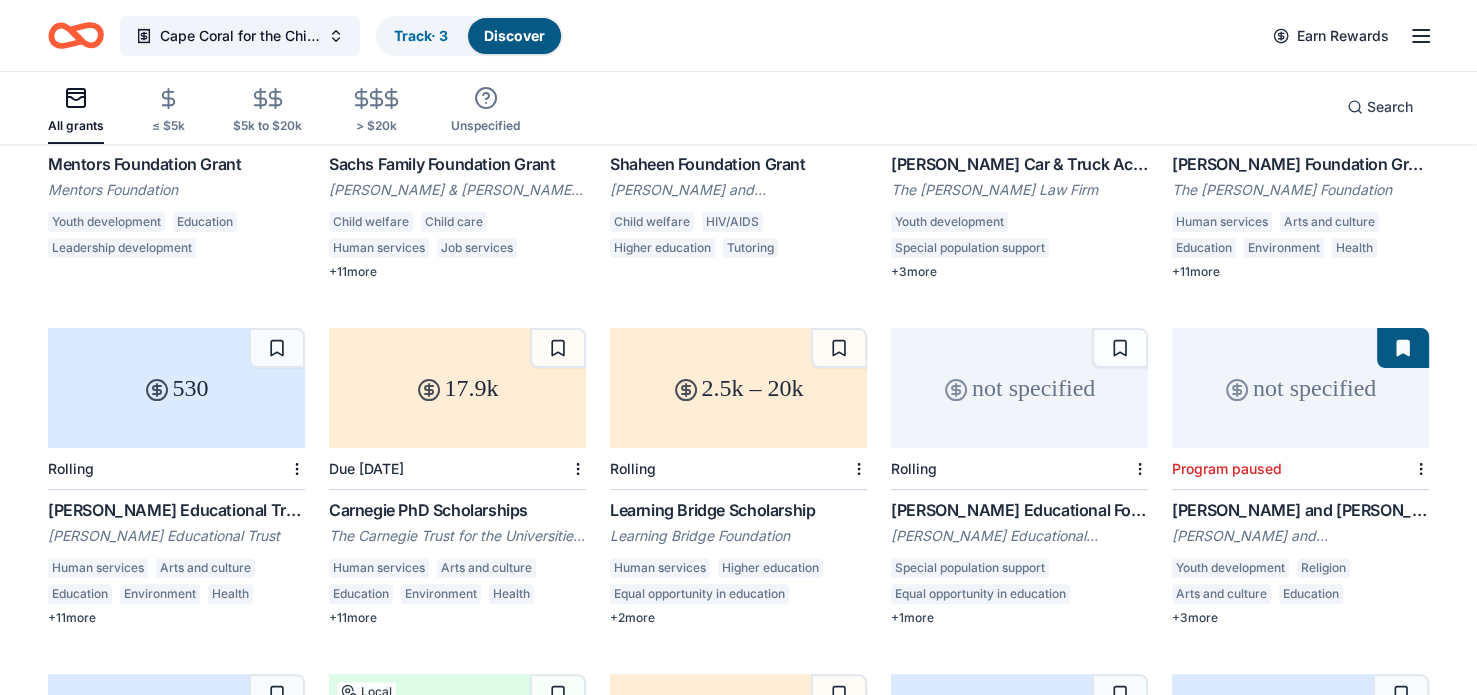 click on "2.5k – 20k" at bounding box center (738, 388) 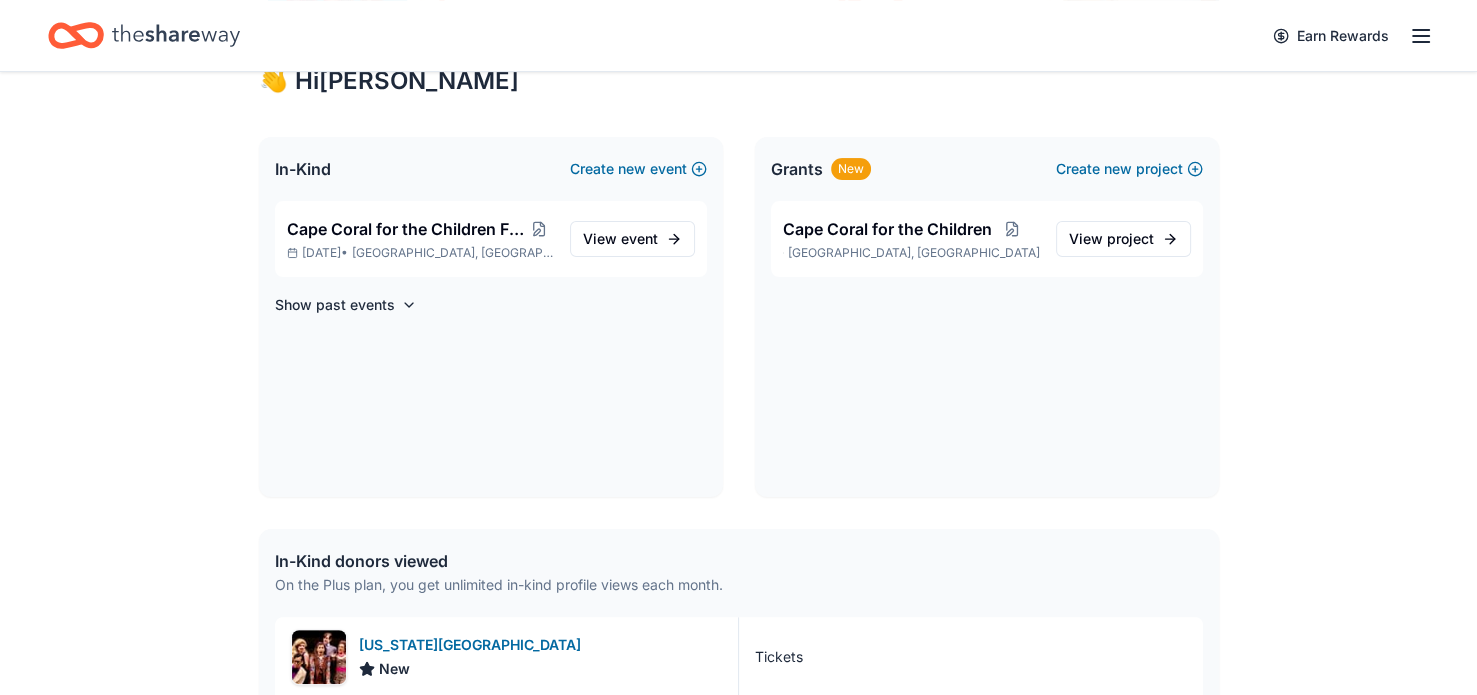 scroll, scrollTop: 309, scrollLeft: 0, axis: vertical 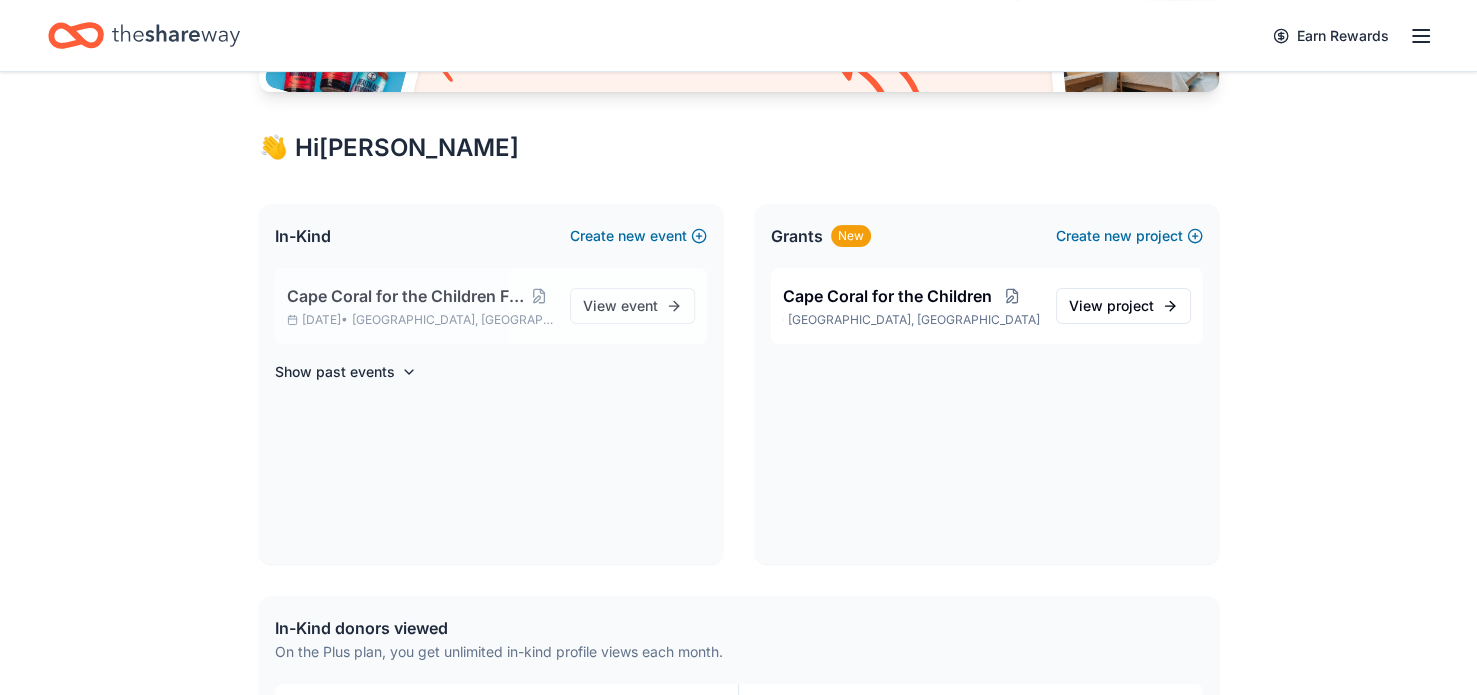 click on "Cape Coral for the Children Fashion Show" at bounding box center [405, 296] 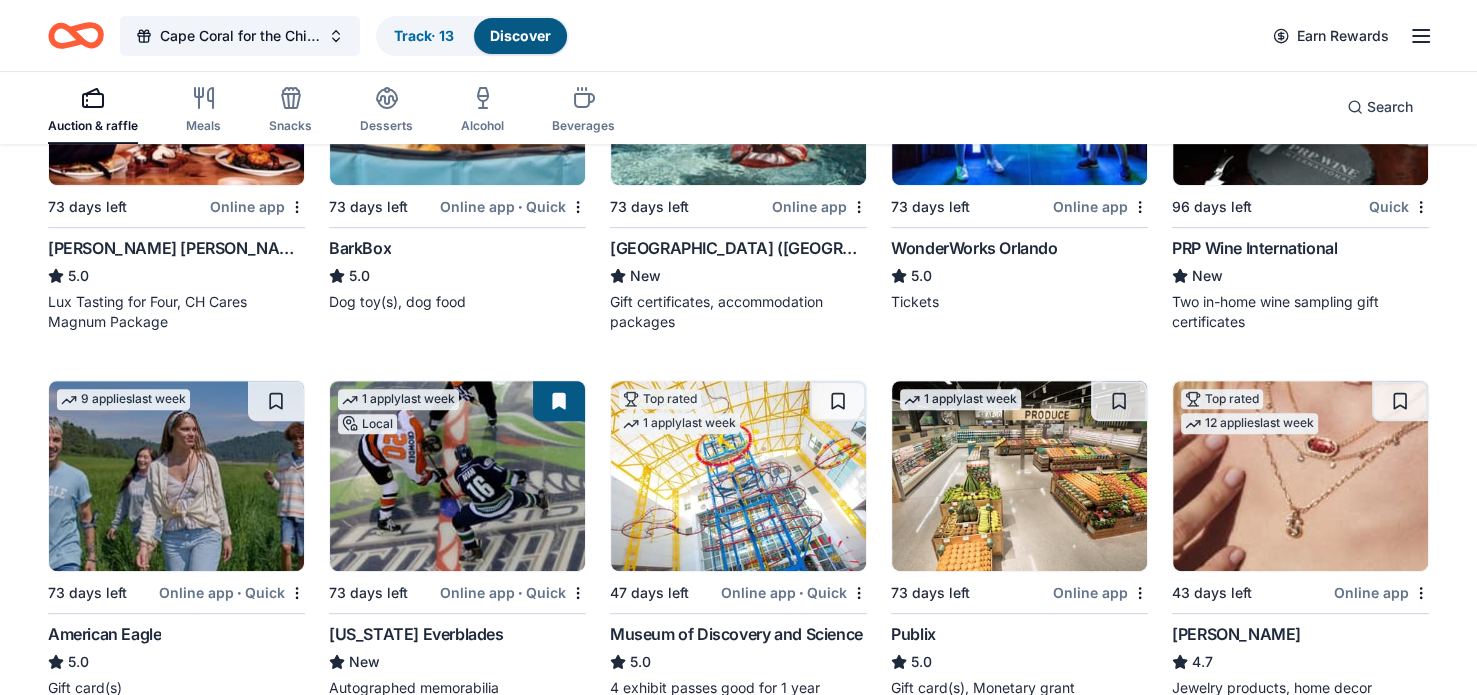 scroll, scrollTop: 760, scrollLeft: 0, axis: vertical 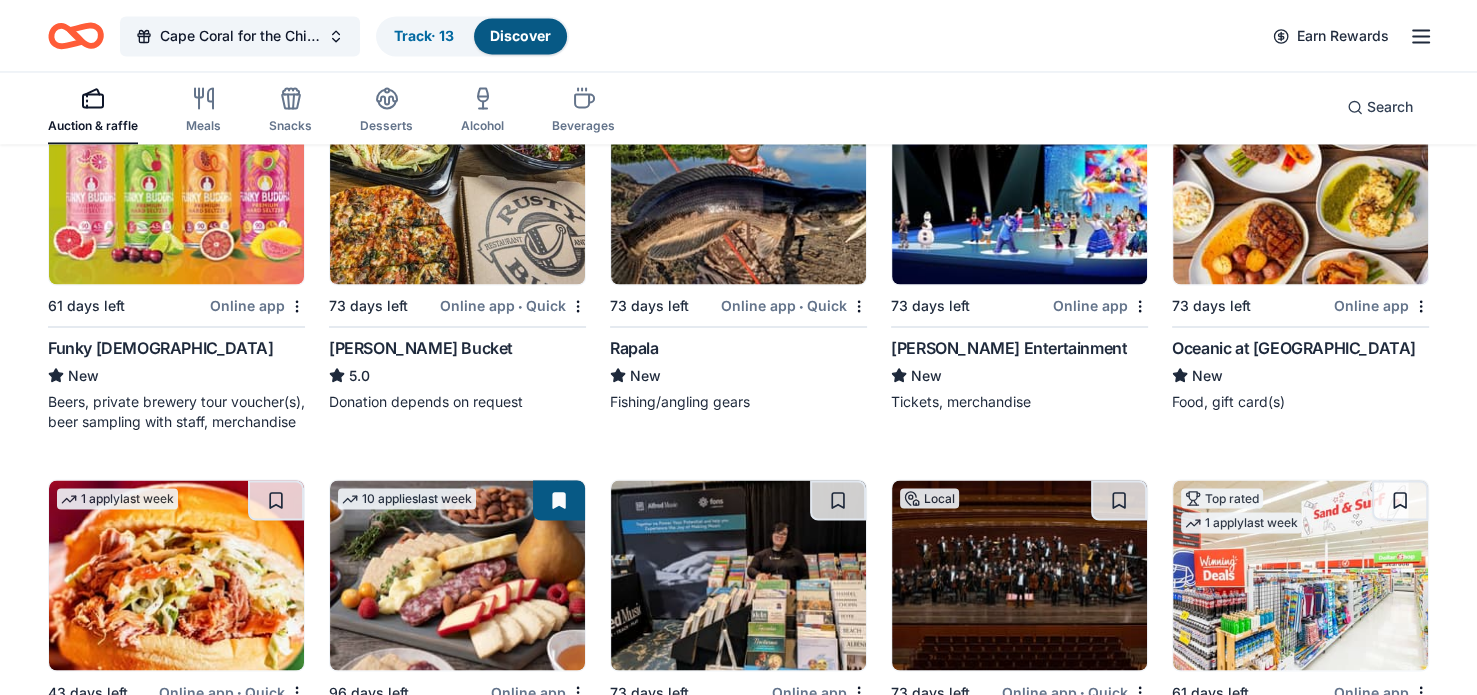 click at bounding box center (176, 189) 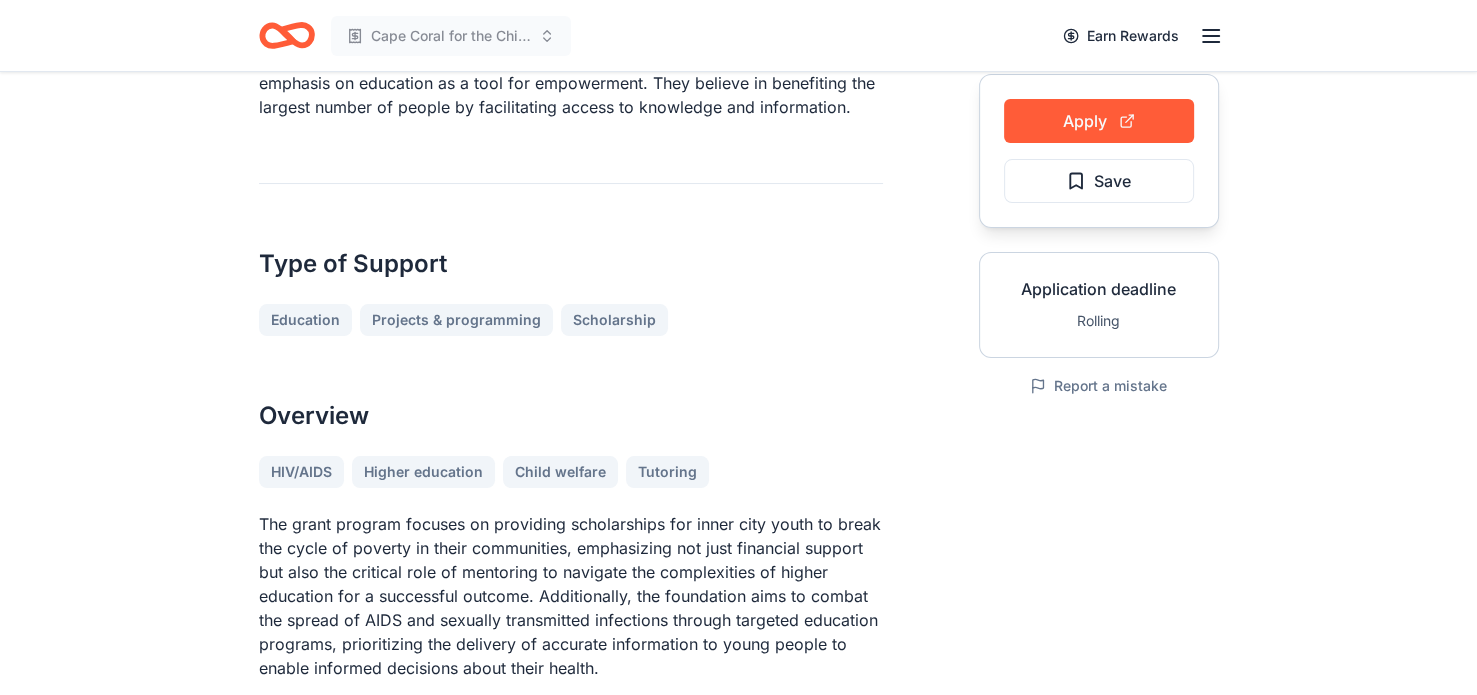 scroll, scrollTop: 0, scrollLeft: 0, axis: both 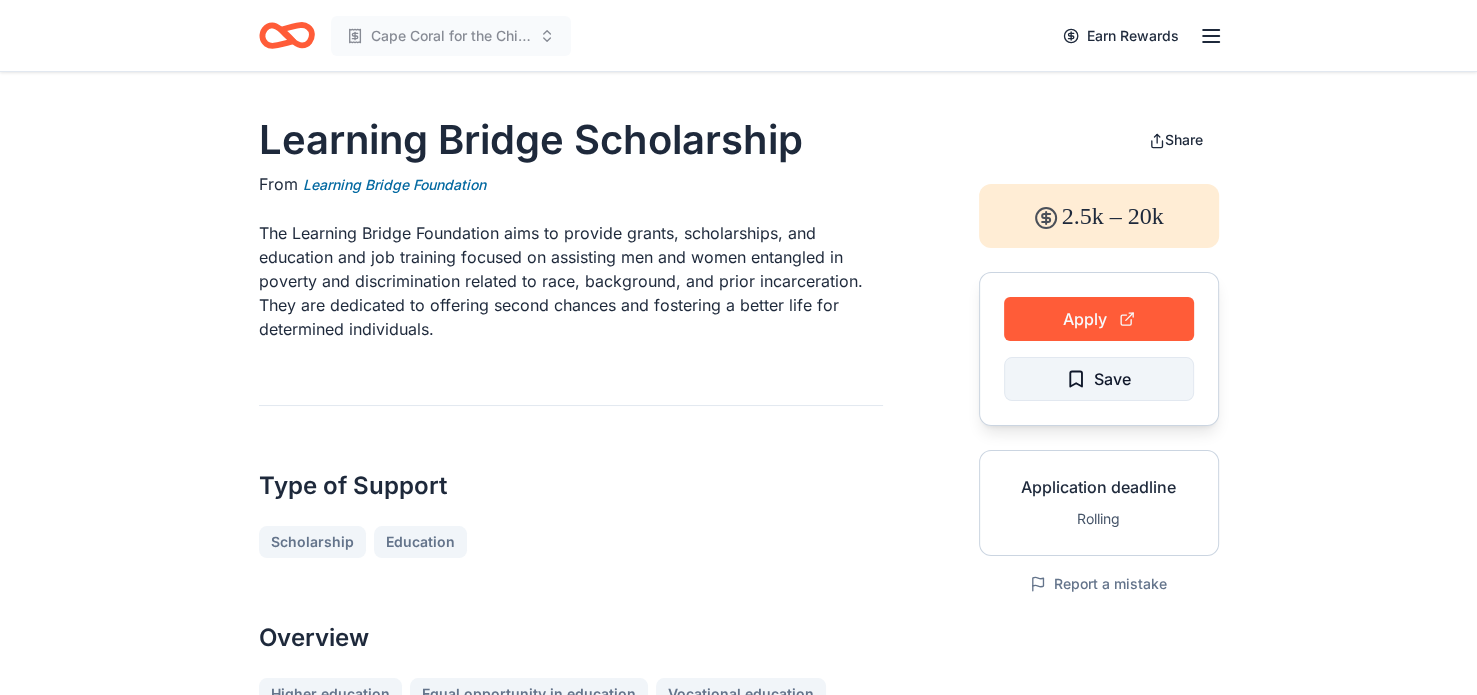 click on "Save" at bounding box center (1099, 379) 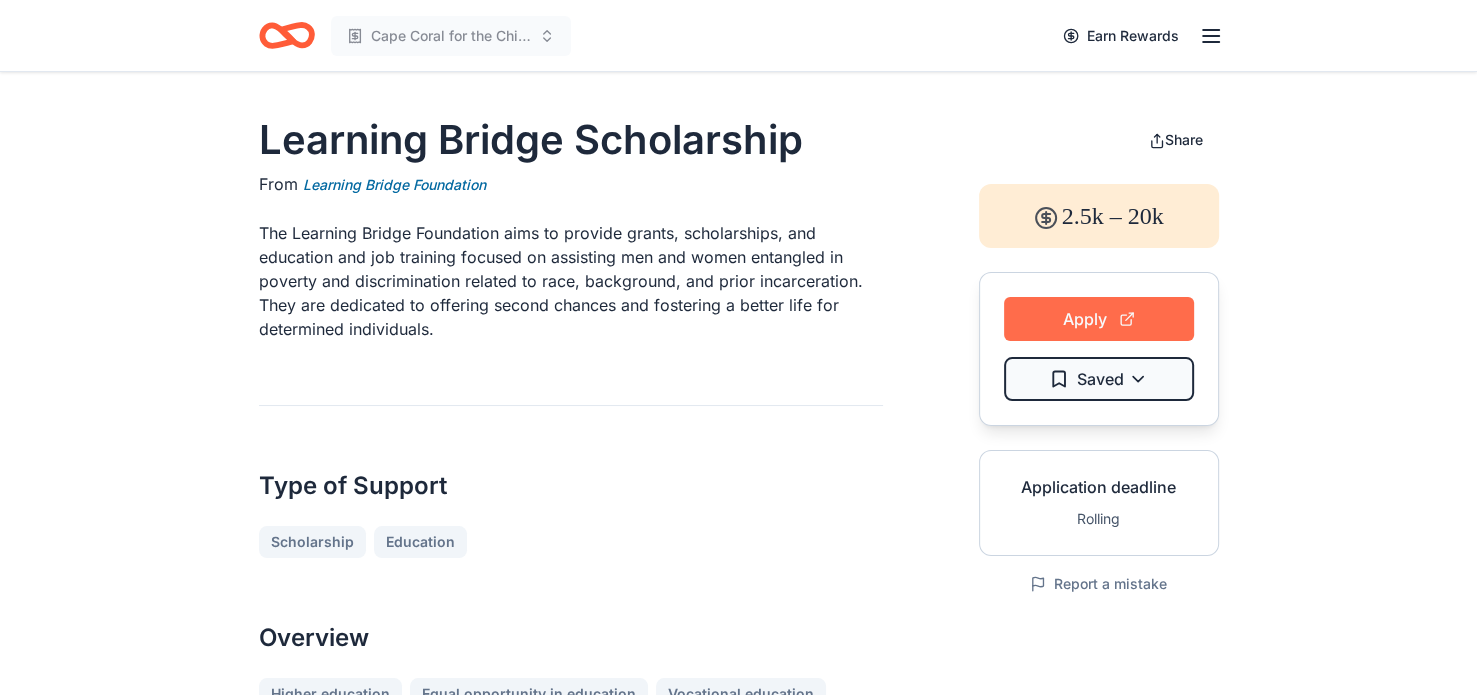 click on "Apply" at bounding box center (1099, 319) 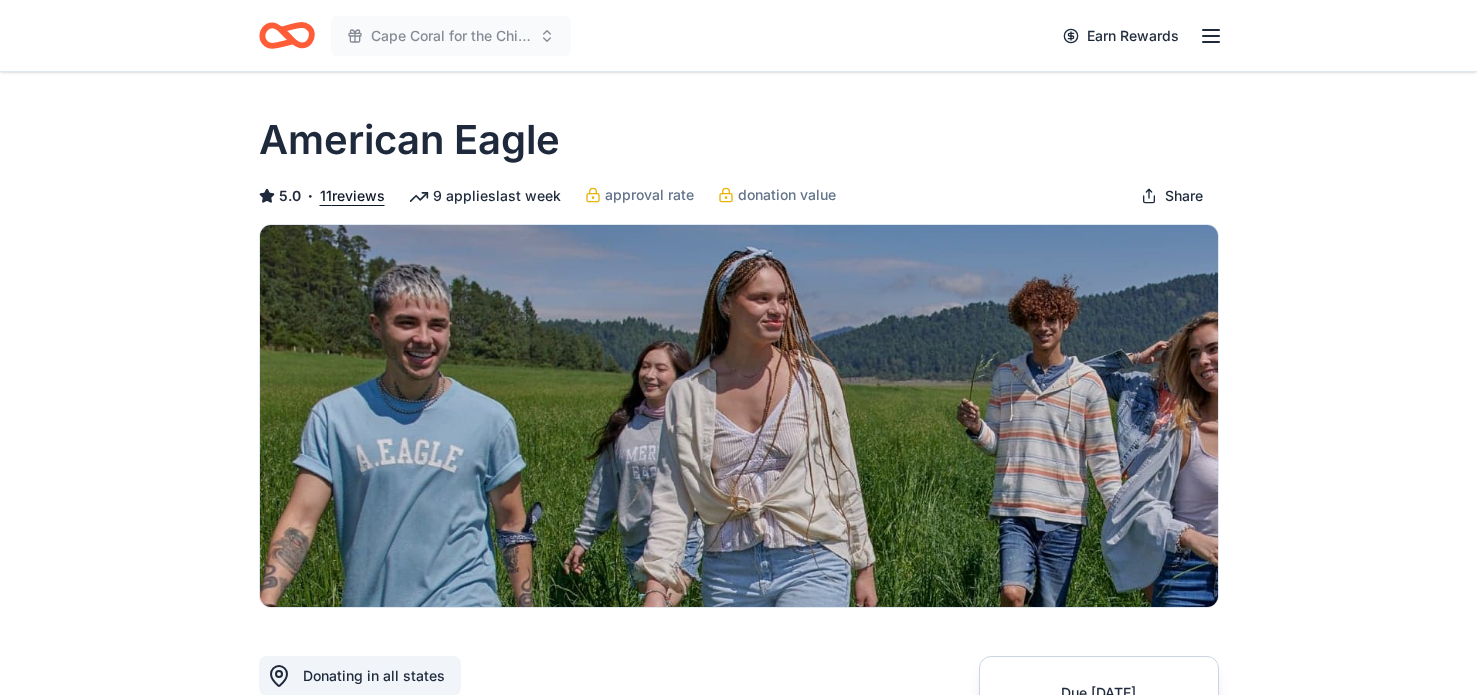 scroll, scrollTop: 0, scrollLeft: 0, axis: both 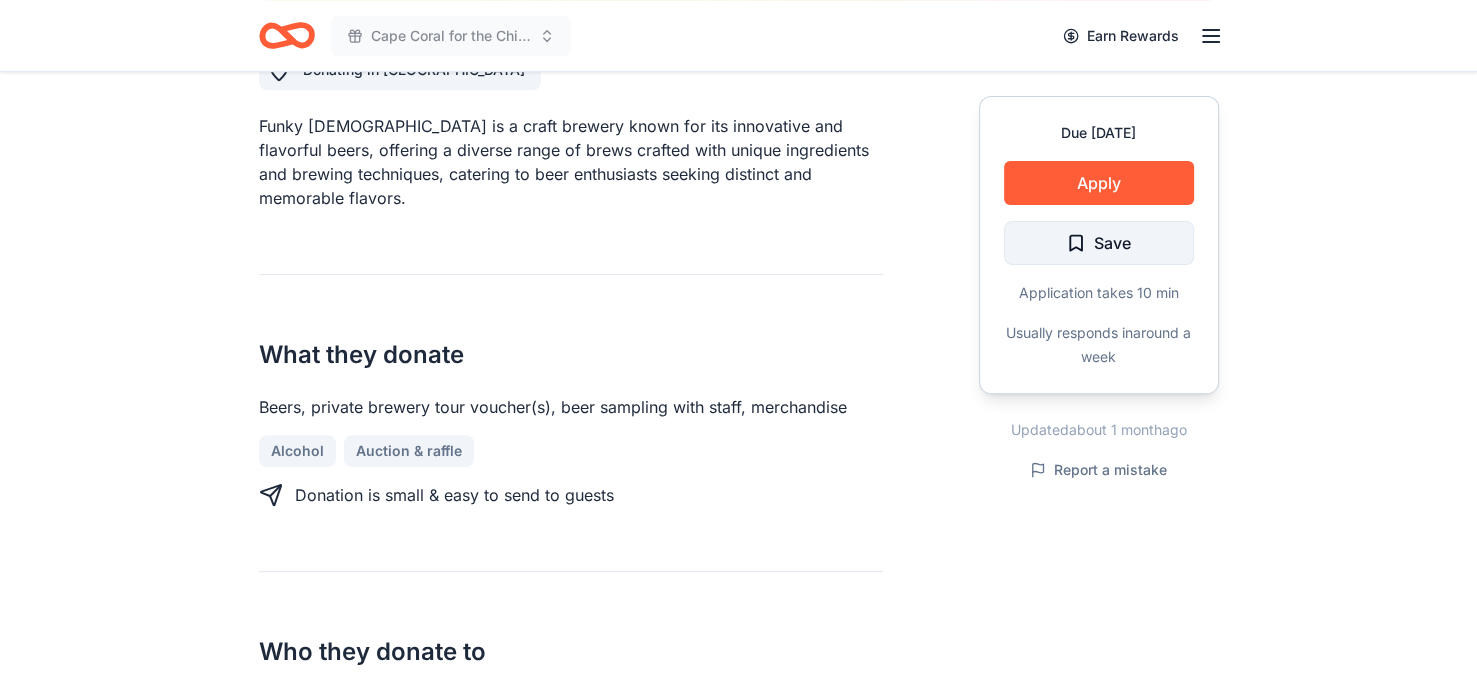 click on "Save" at bounding box center [1112, 243] 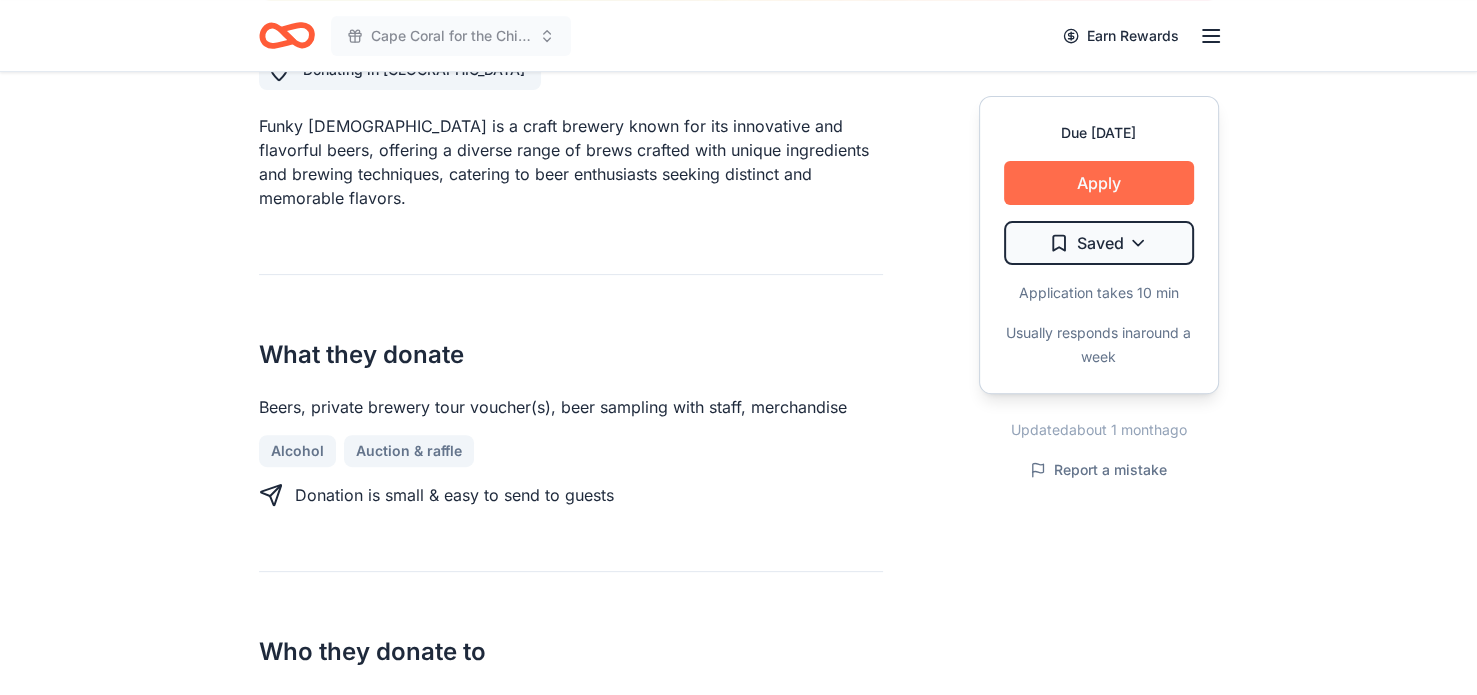 click on "Apply" at bounding box center [1099, 183] 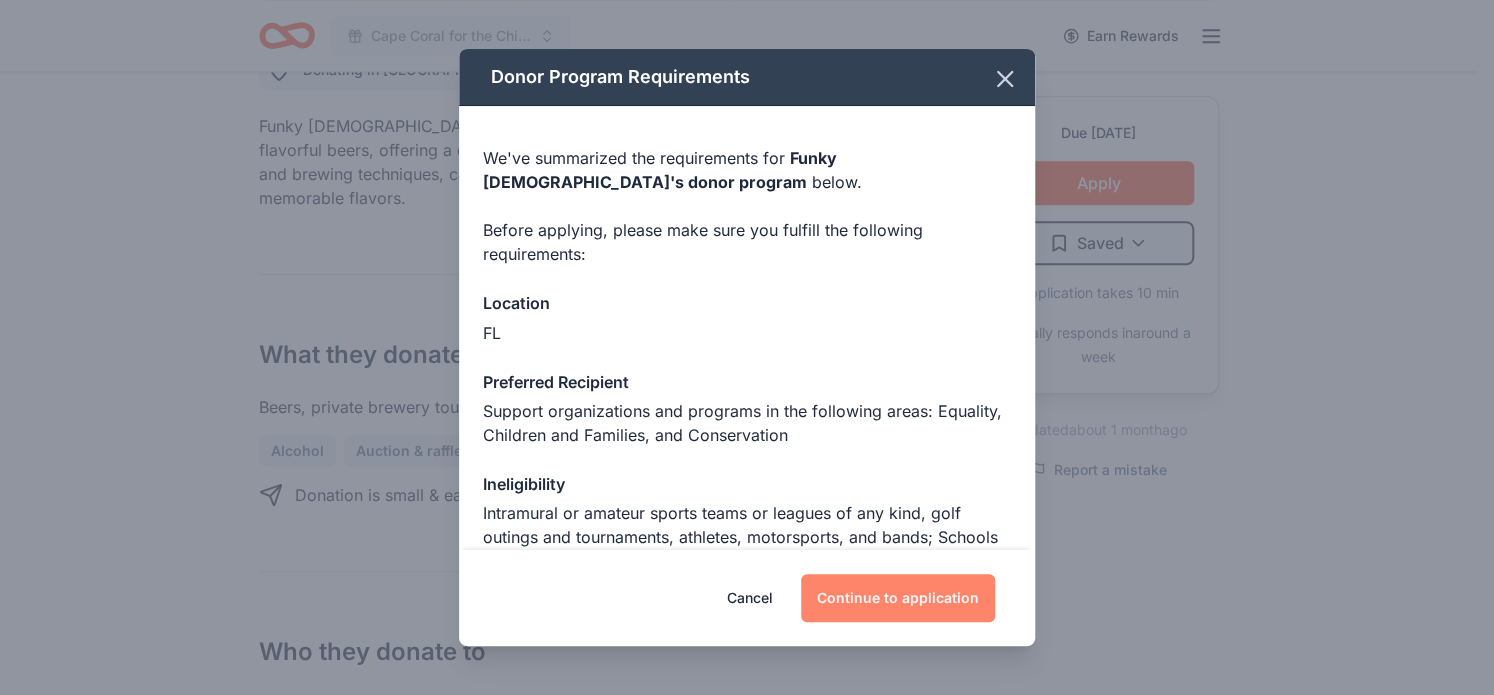 click on "Continue to application" at bounding box center [898, 598] 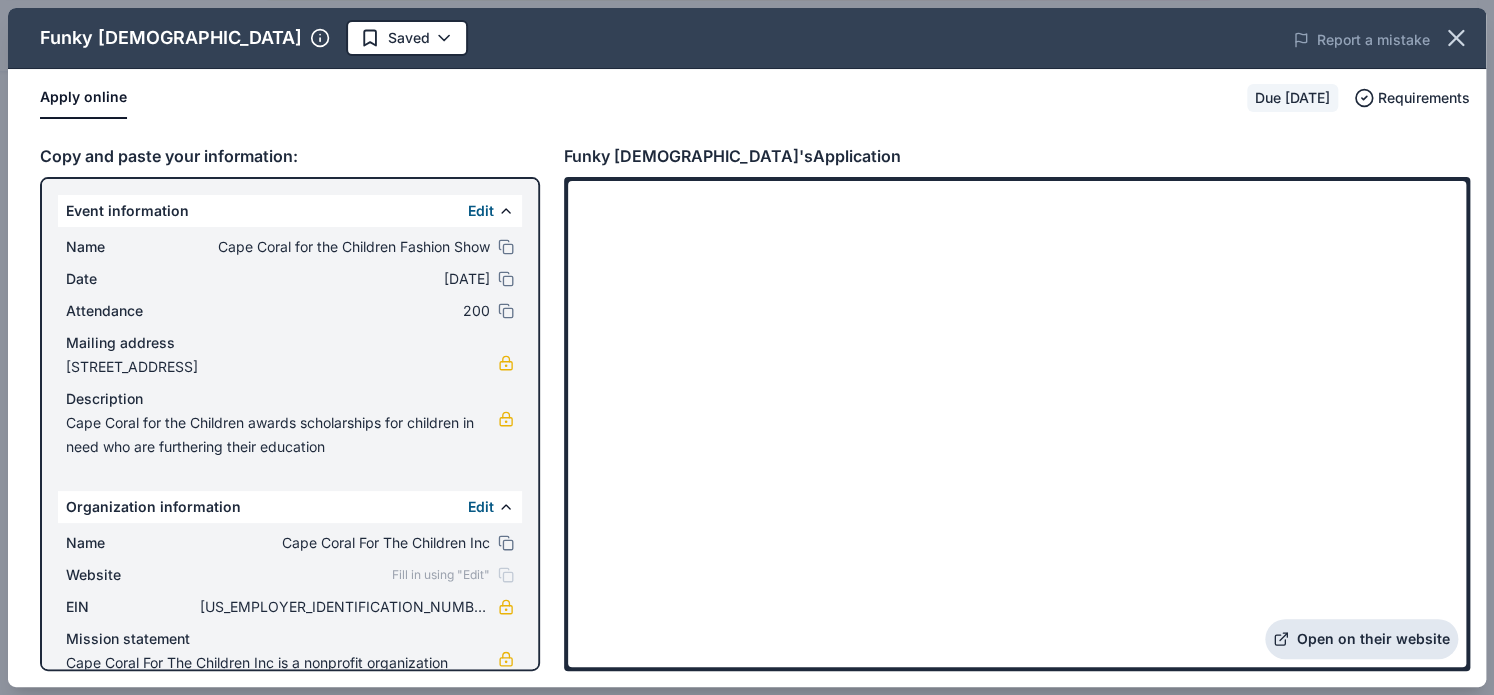 click on "Open on their website" at bounding box center [1361, 639] 